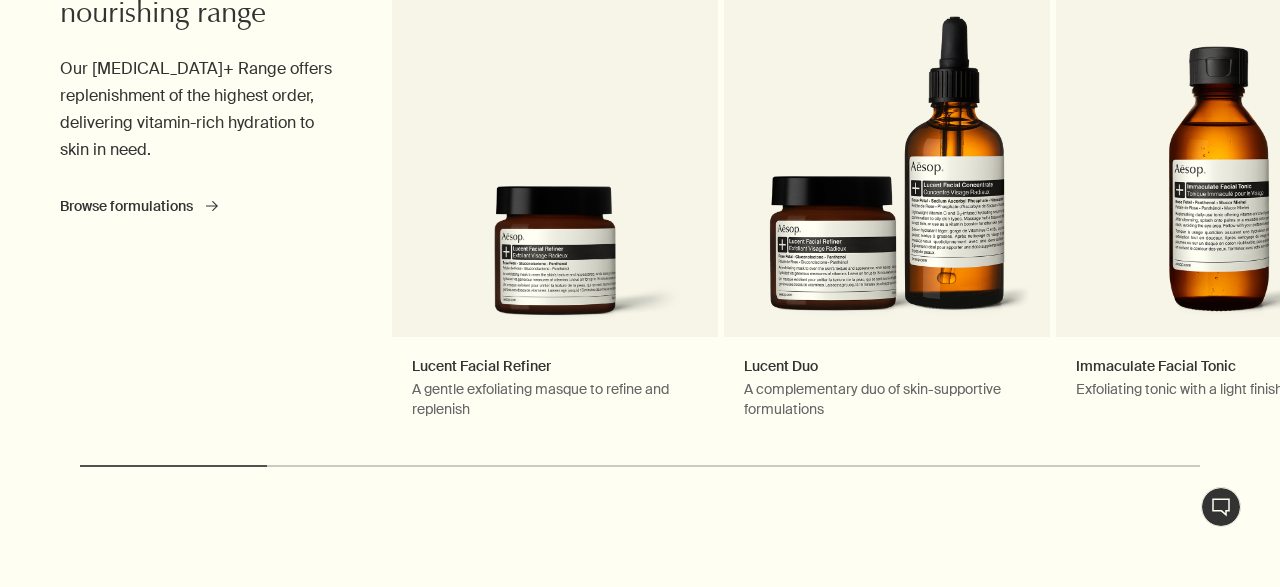 scroll, scrollTop: 1096, scrollLeft: 0, axis: vertical 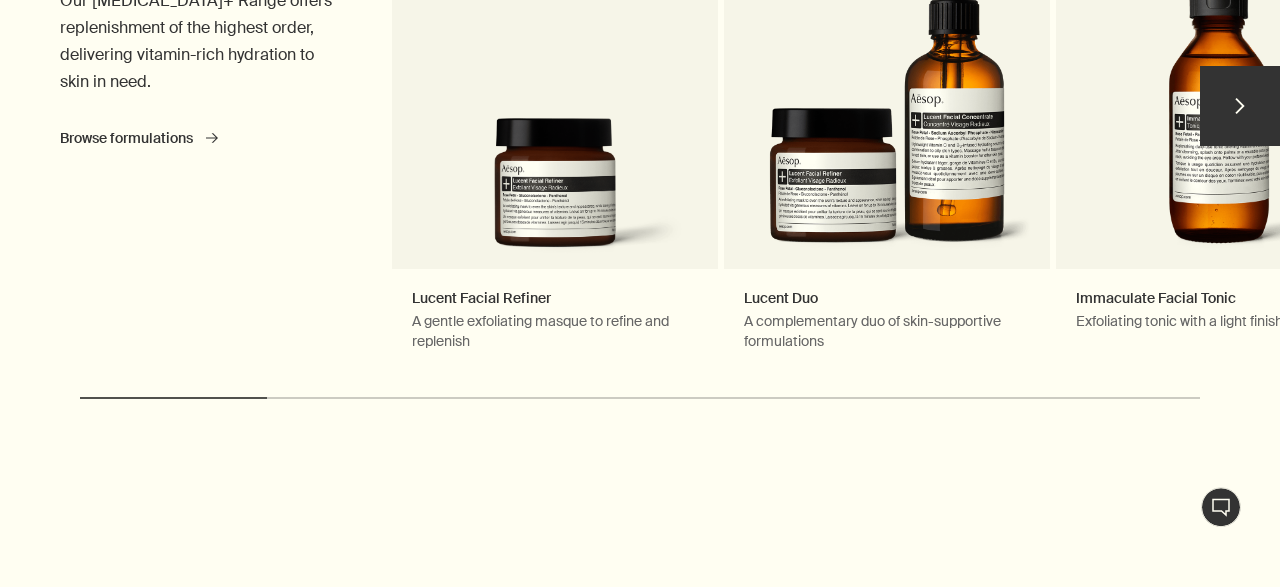 click on "chevron" at bounding box center (1240, 106) 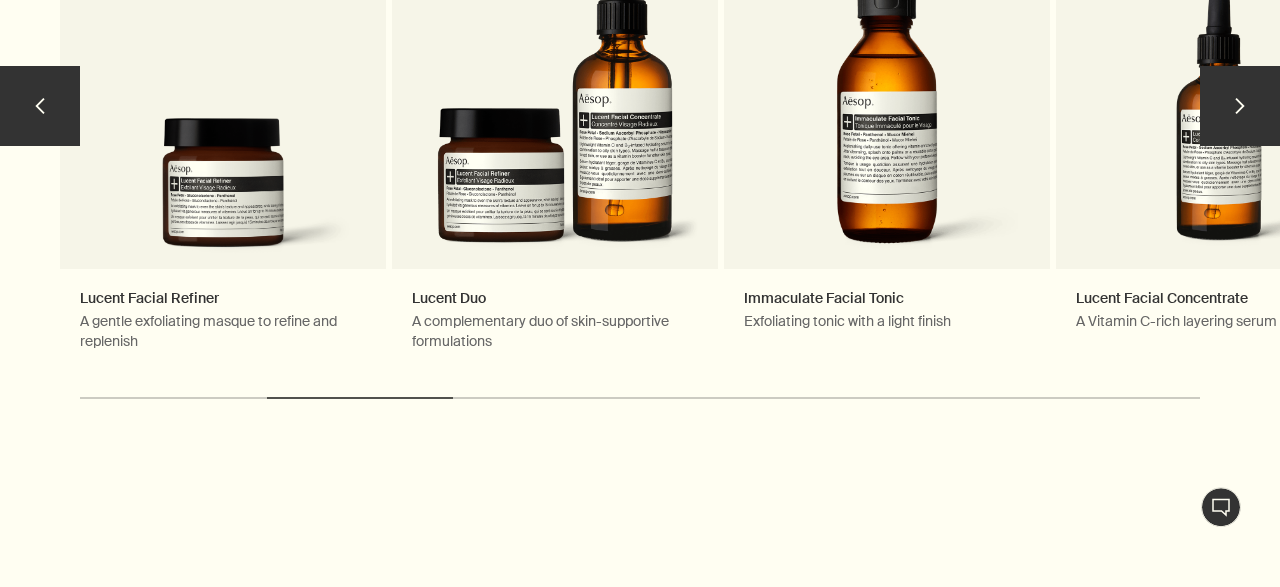 click on "chevron" at bounding box center [1240, 106] 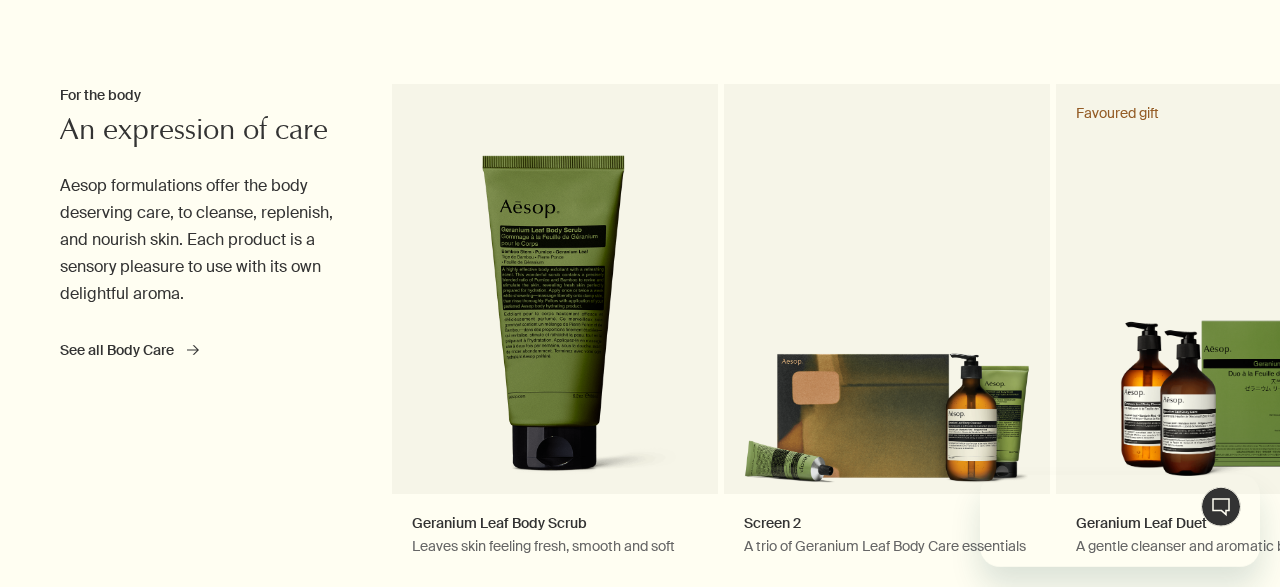 scroll, scrollTop: 0, scrollLeft: 0, axis: both 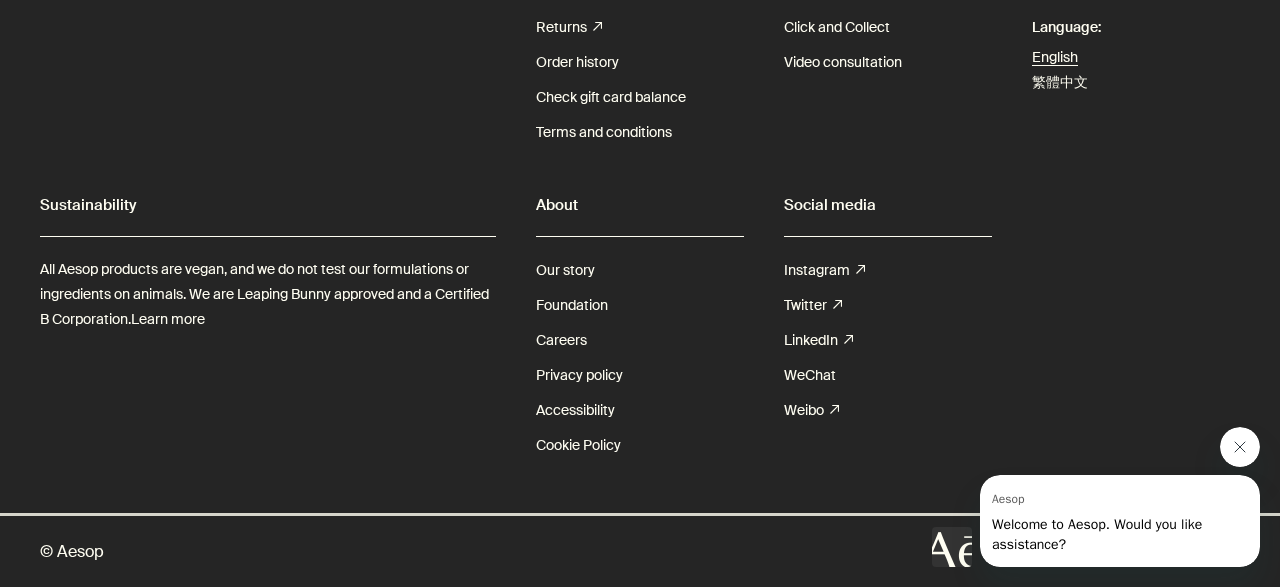 click 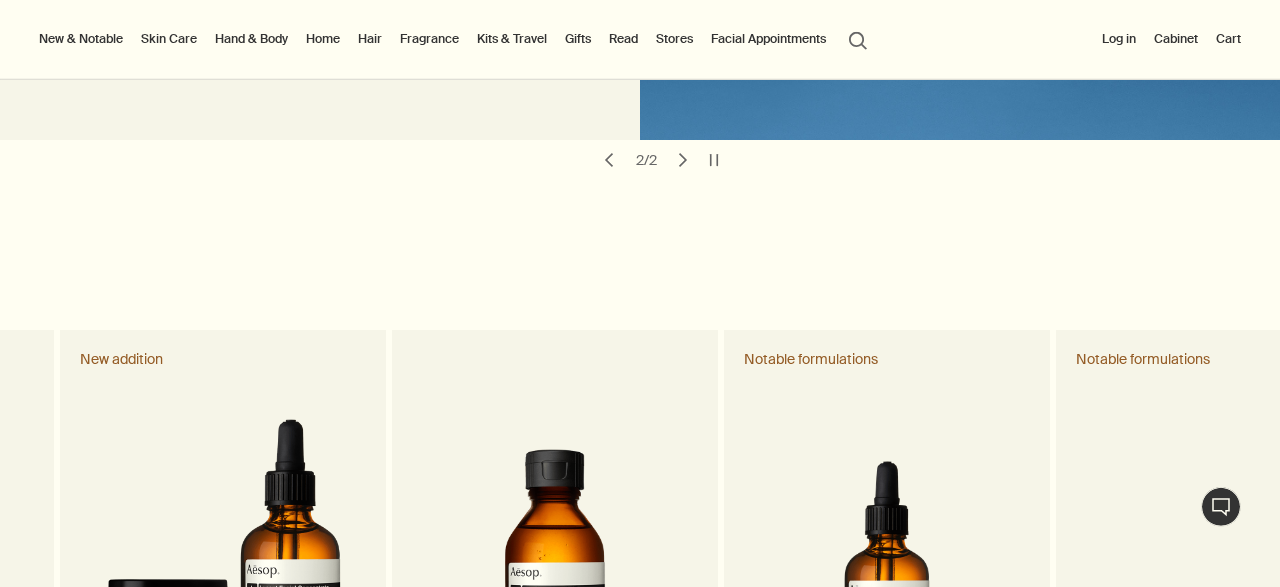 scroll, scrollTop: 0, scrollLeft: 0, axis: both 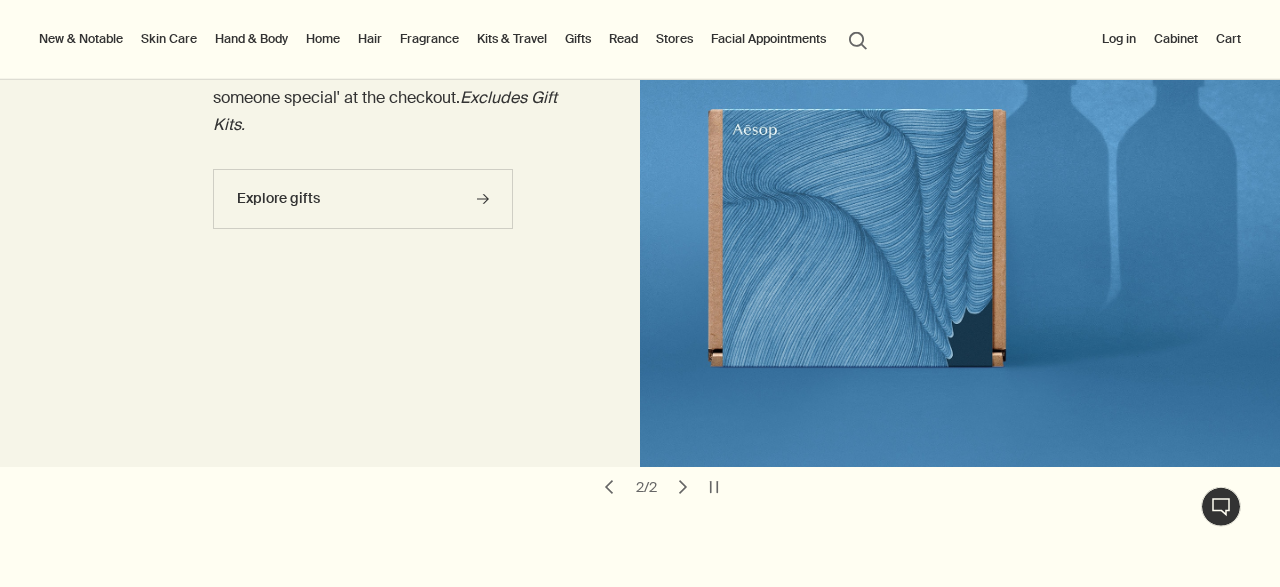 click on "chevron" at bounding box center (683, 487) 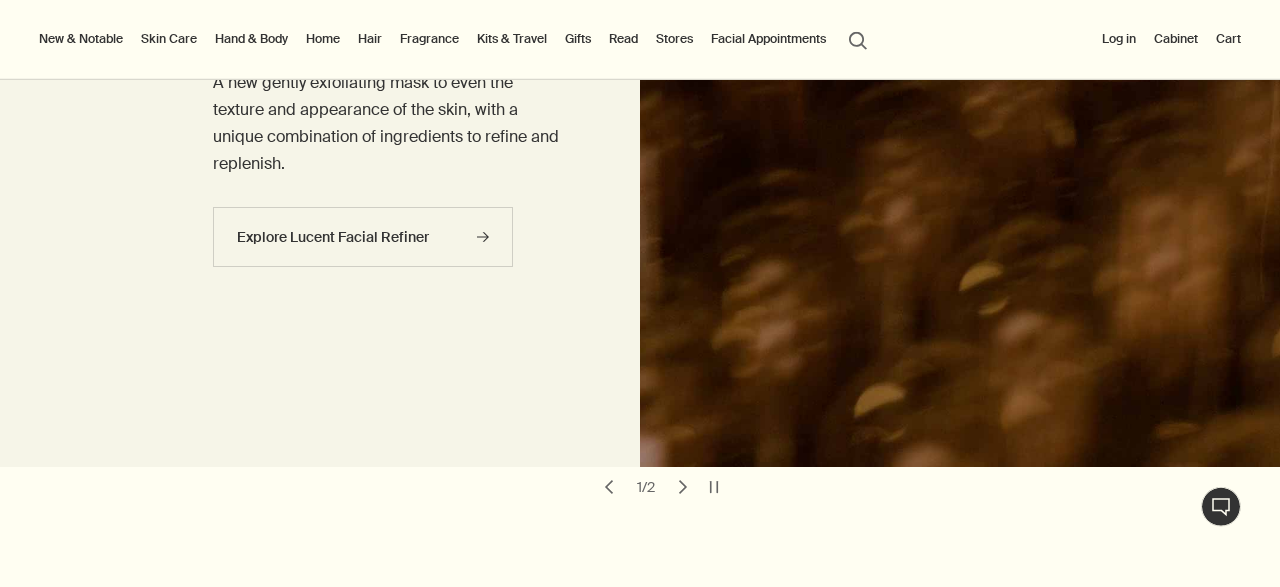 click on "chevron" at bounding box center [683, 487] 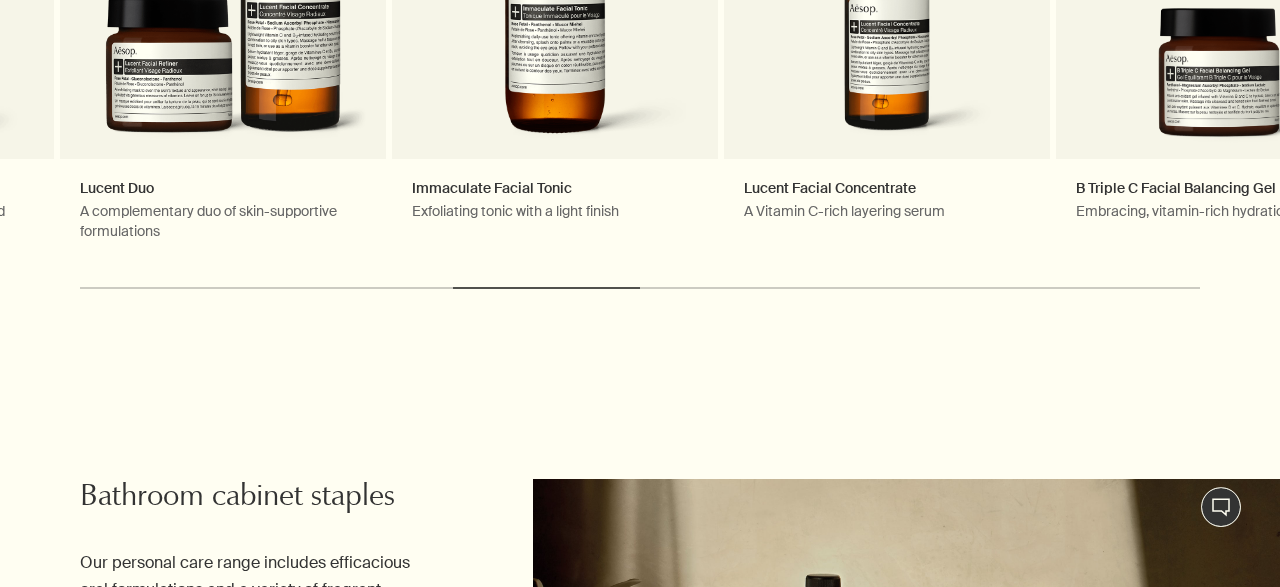 scroll, scrollTop: 1210, scrollLeft: 0, axis: vertical 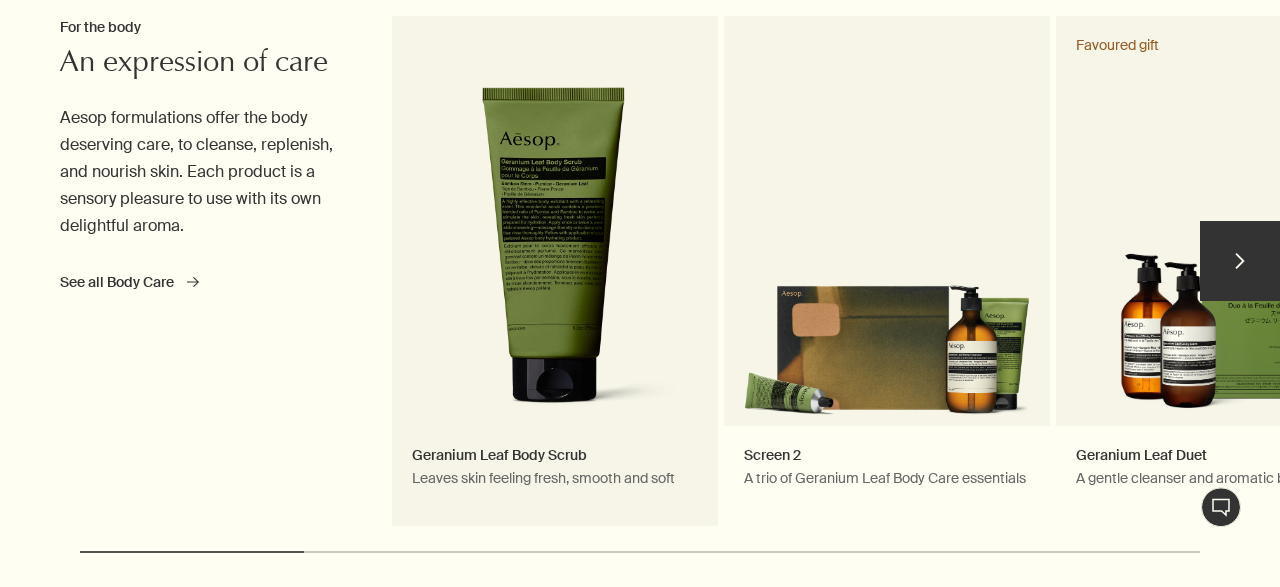 click on "Geranium Leaf Body Scrub Leaves skin feeling fresh, smooth and soft" at bounding box center (555, 271) 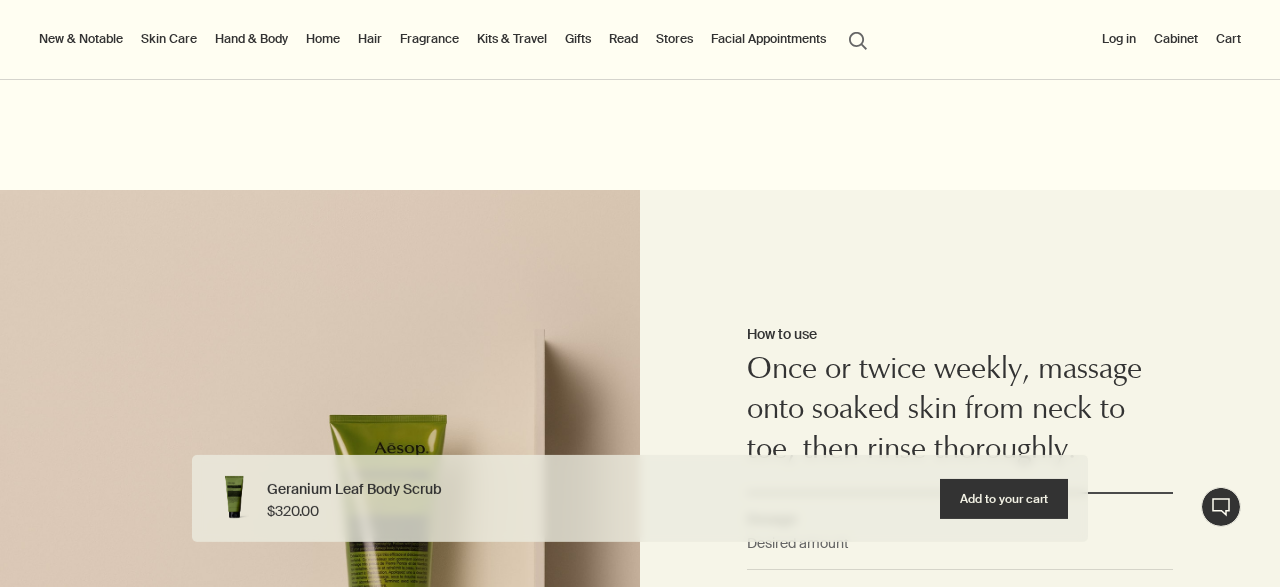 scroll, scrollTop: 1419, scrollLeft: 0, axis: vertical 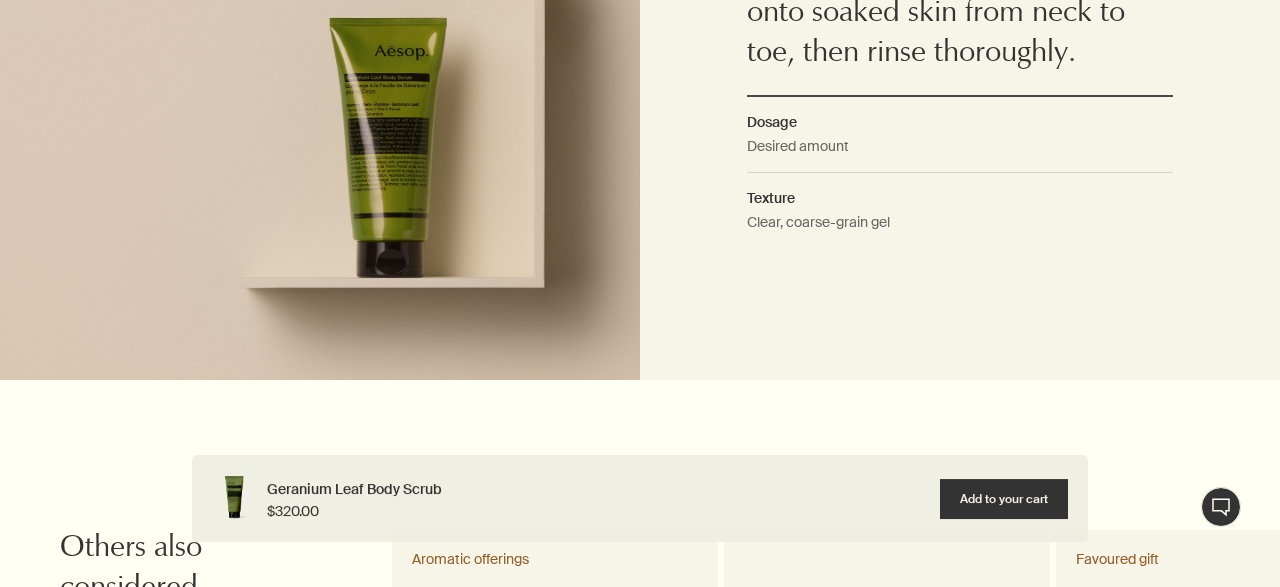click on "Dosage Desired amount Texture Clear, coarse-grain gel" at bounding box center (960, 171) 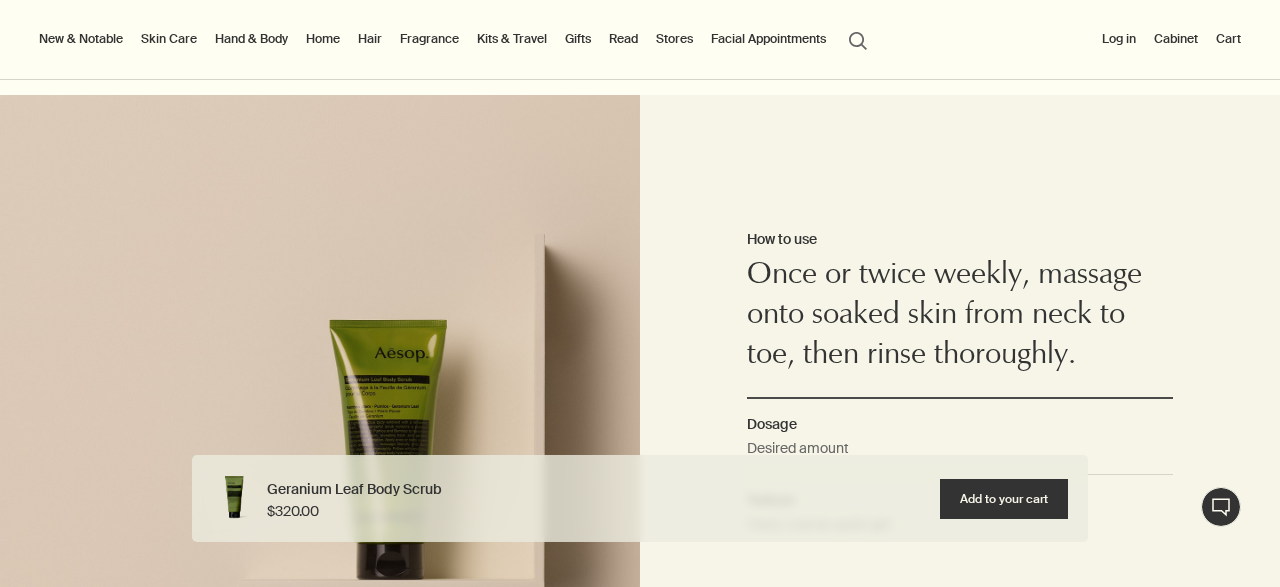click on "Once or twice weekly, massage onto soaked skin from neck to toe, then rinse thoroughly." at bounding box center [960, 317] 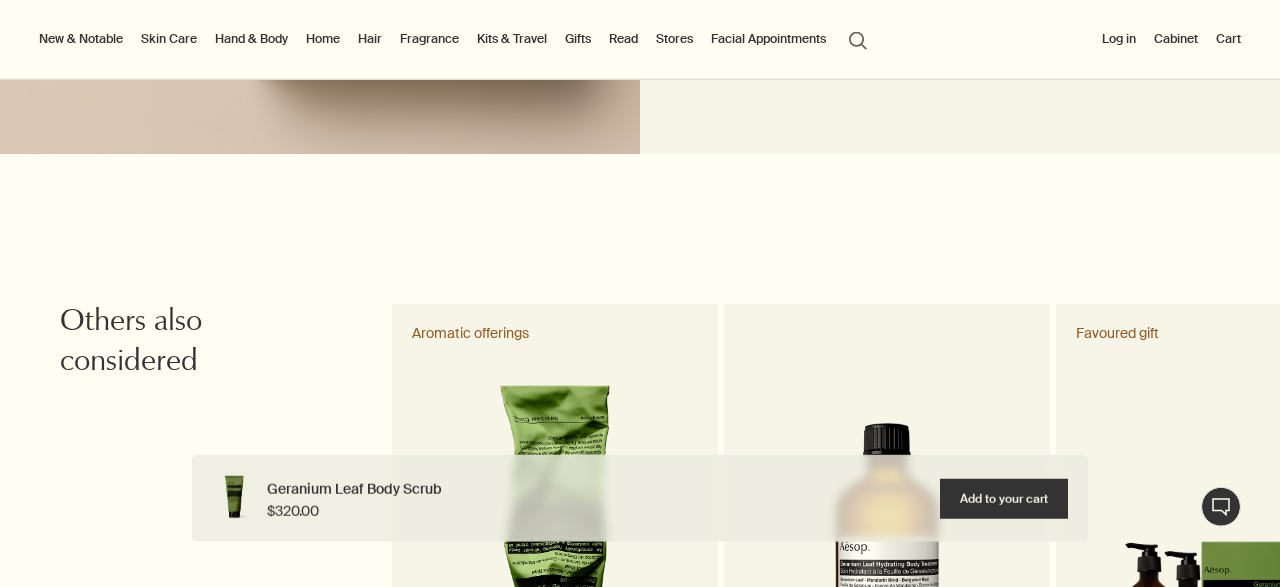 scroll, scrollTop: 1614, scrollLeft: 0, axis: vertical 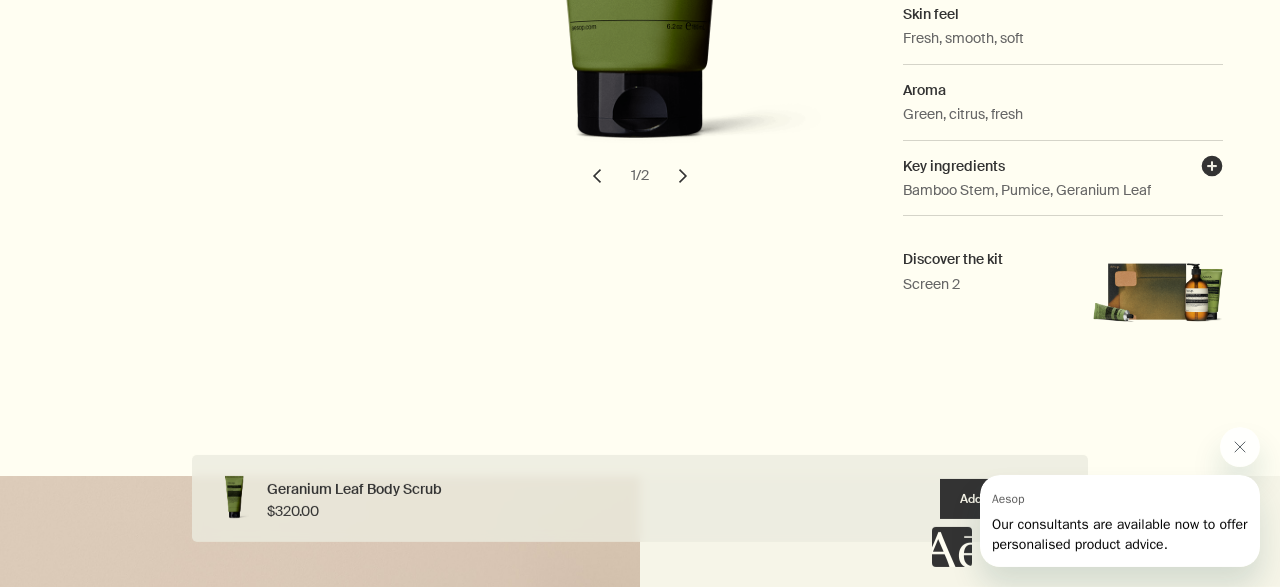drag, startPoint x: 1066, startPoint y: 162, endPoint x: 1209, endPoint y: 168, distance: 143.12582 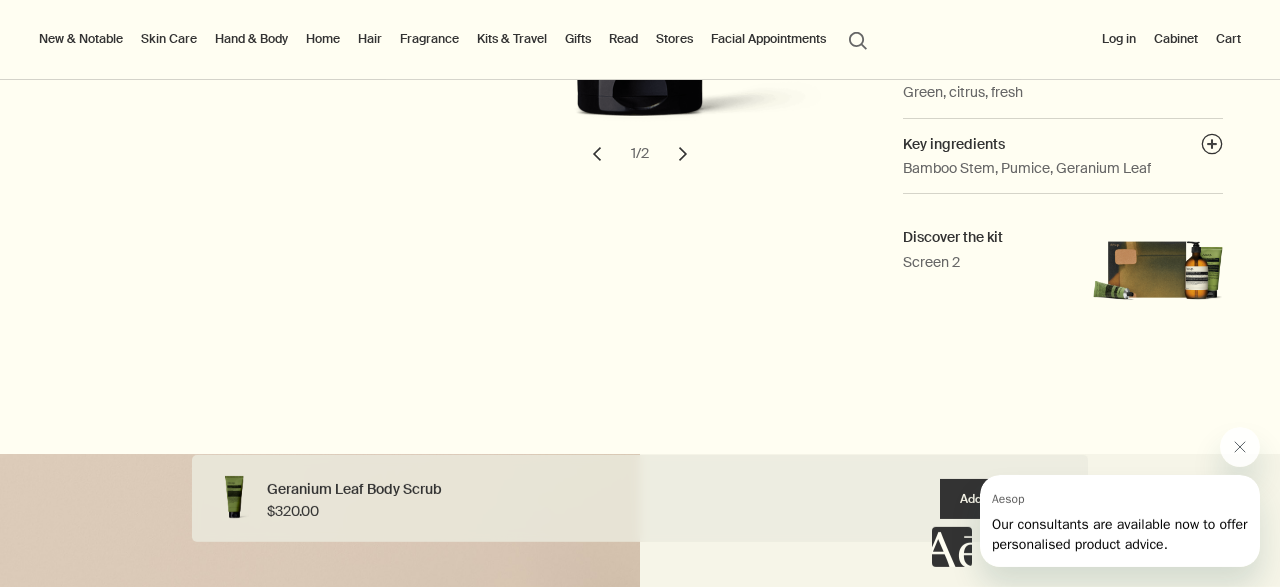 scroll, scrollTop: 758, scrollLeft: 0, axis: vertical 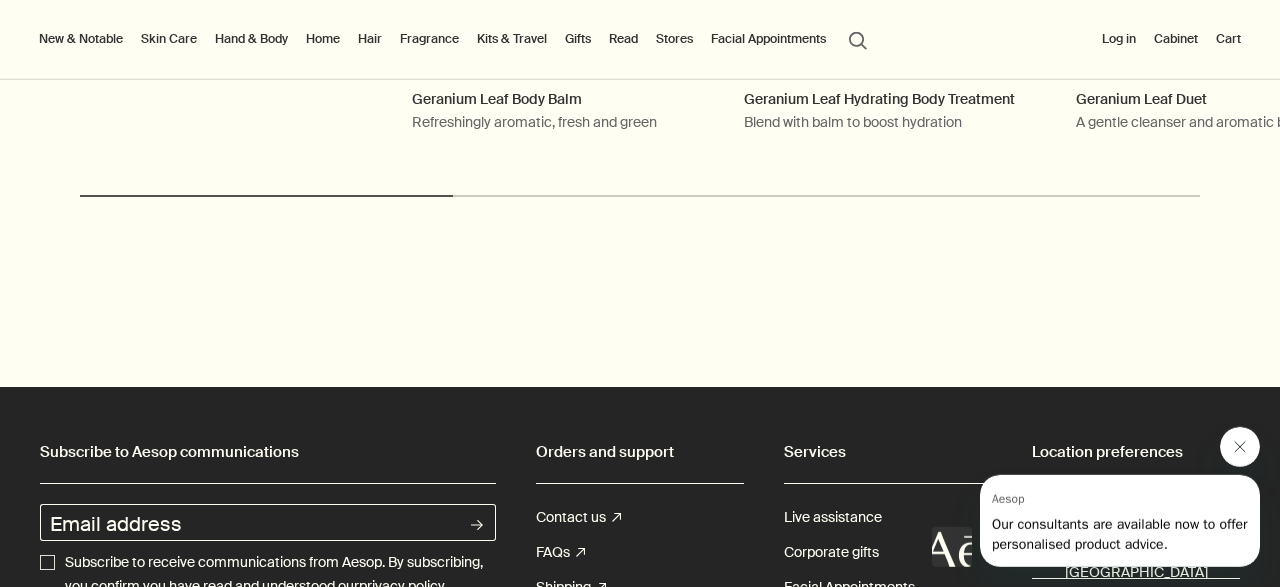 click at bounding box center (1240, 446) 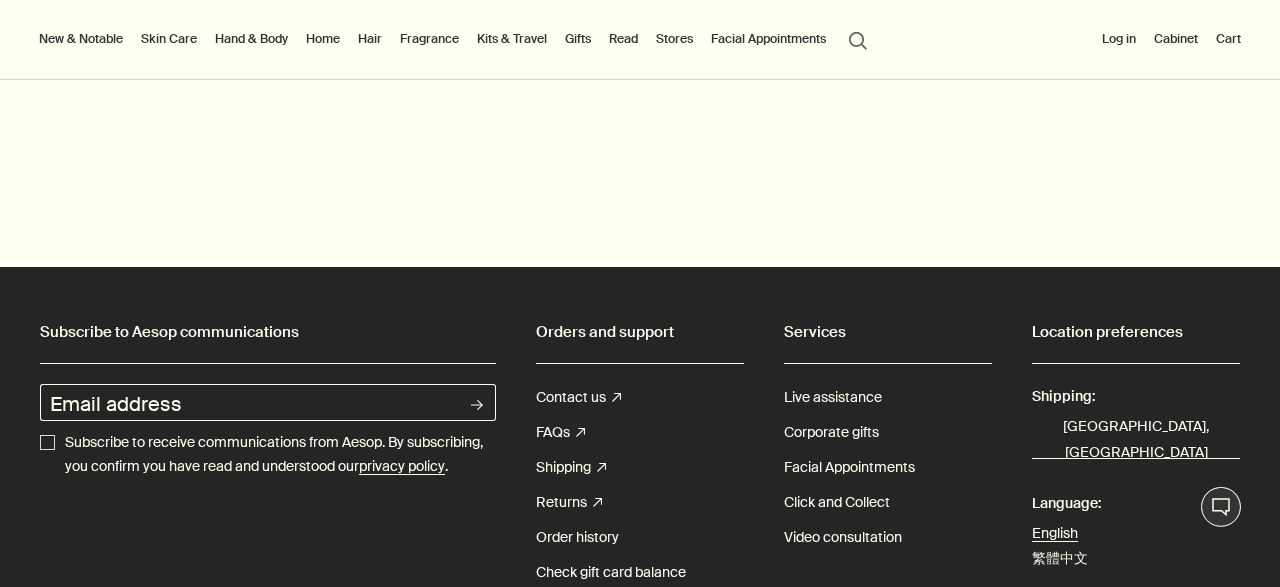 scroll, scrollTop: 2406, scrollLeft: 0, axis: vertical 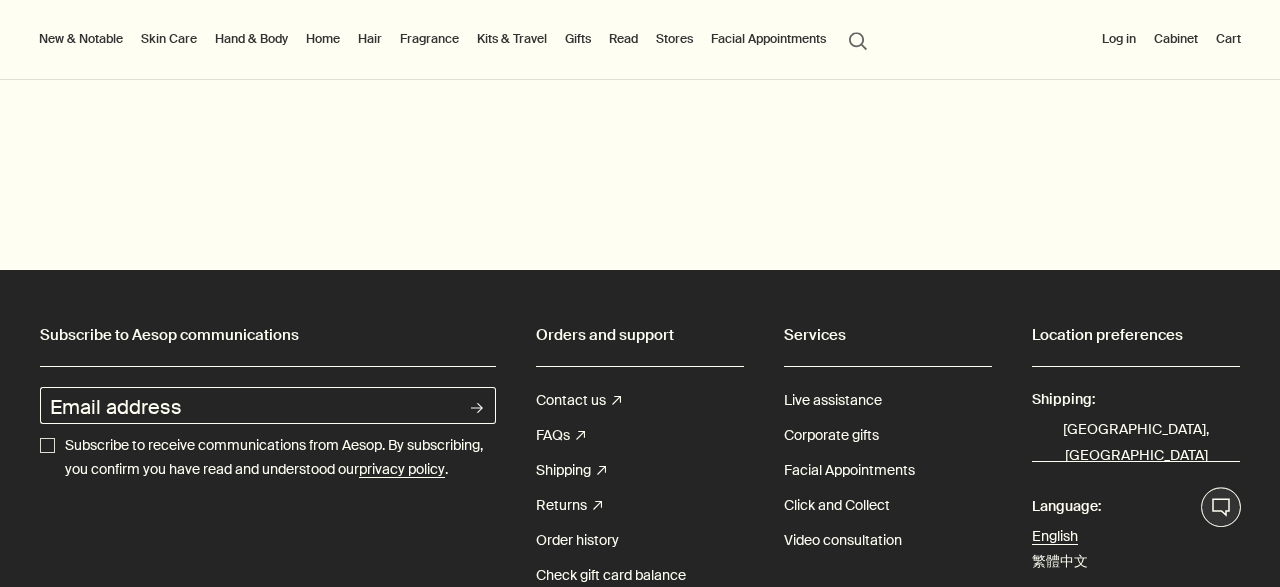 click on "chevron Others also considered Geranium Leaf Body Balm Refreshingly aromatic, fresh and green Aromatic offerings Geranium Leaf Hydrating Body Treatment Blend with balm to boost hydration Geranium Leaf Duet A gentle cleanser and aromatic balm Favoured gift Geranium Leaf Body Cleanser A gentle, invigorating gel cleanser Notable formulations chevron" at bounding box center [640, -169] 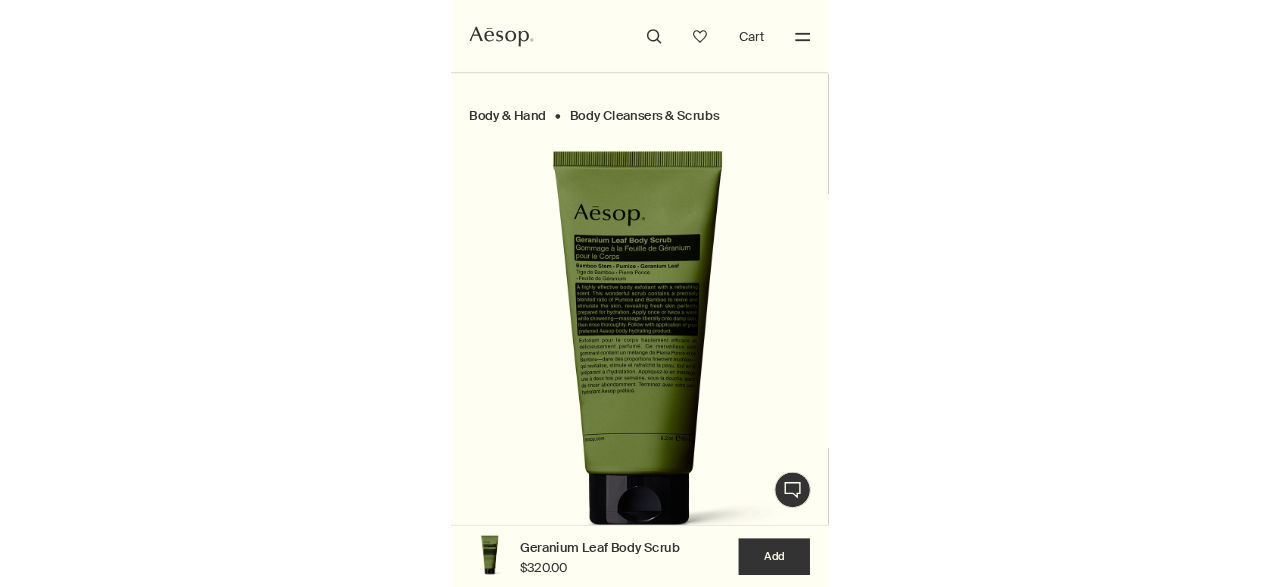 scroll, scrollTop: 0, scrollLeft: 0, axis: both 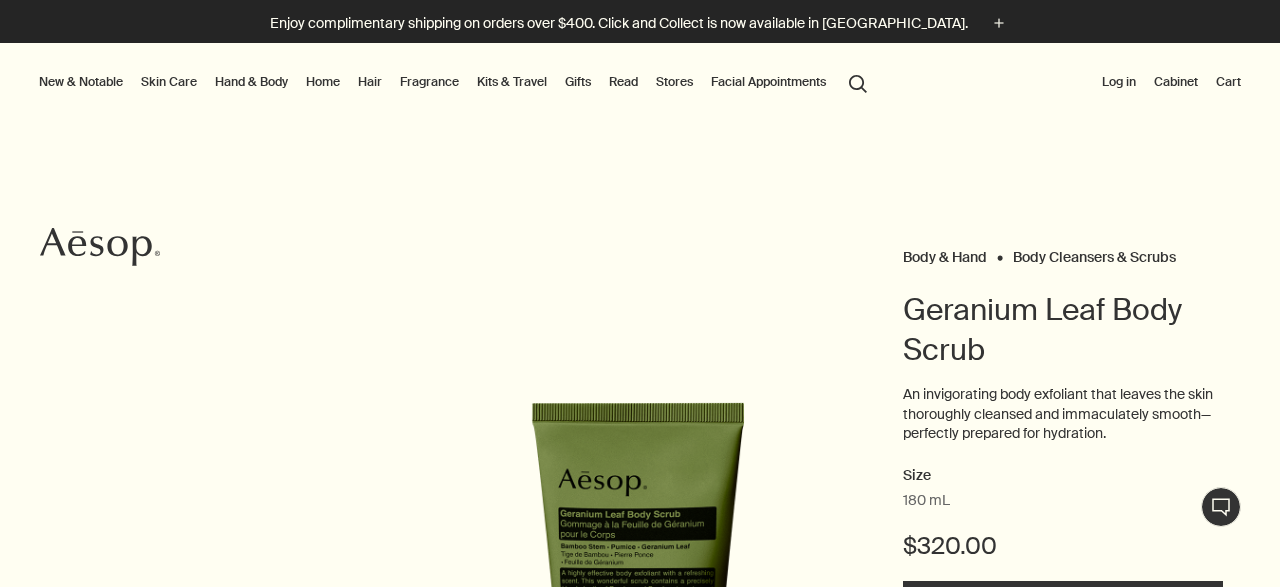 click on "Aesop" 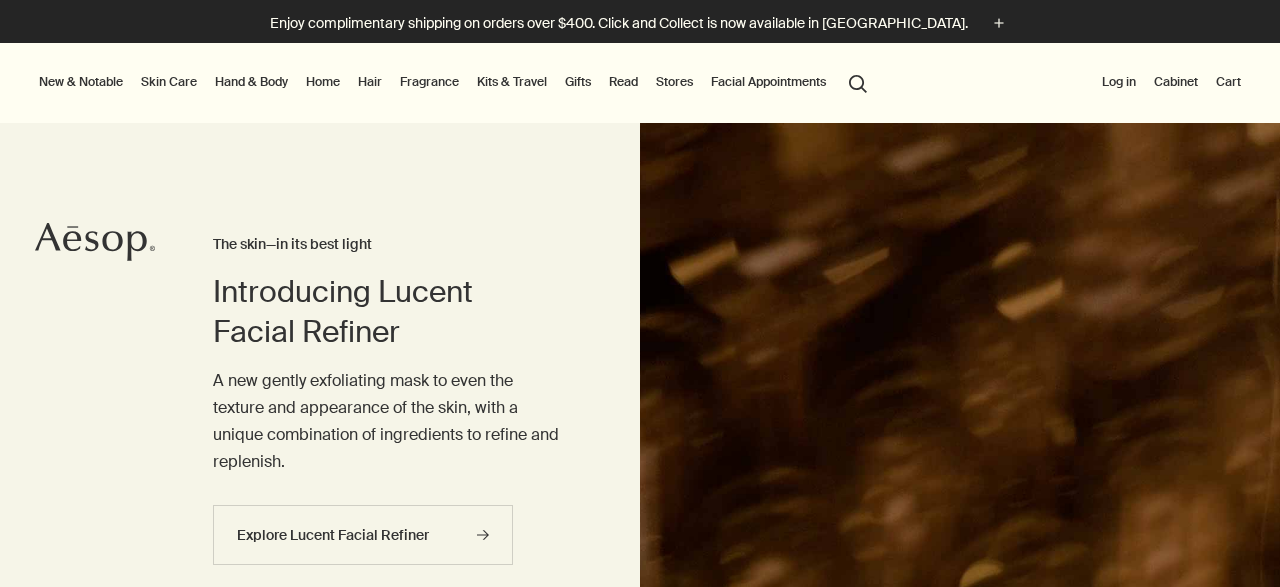 scroll, scrollTop: 0, scrollLeft: 0, axis: both 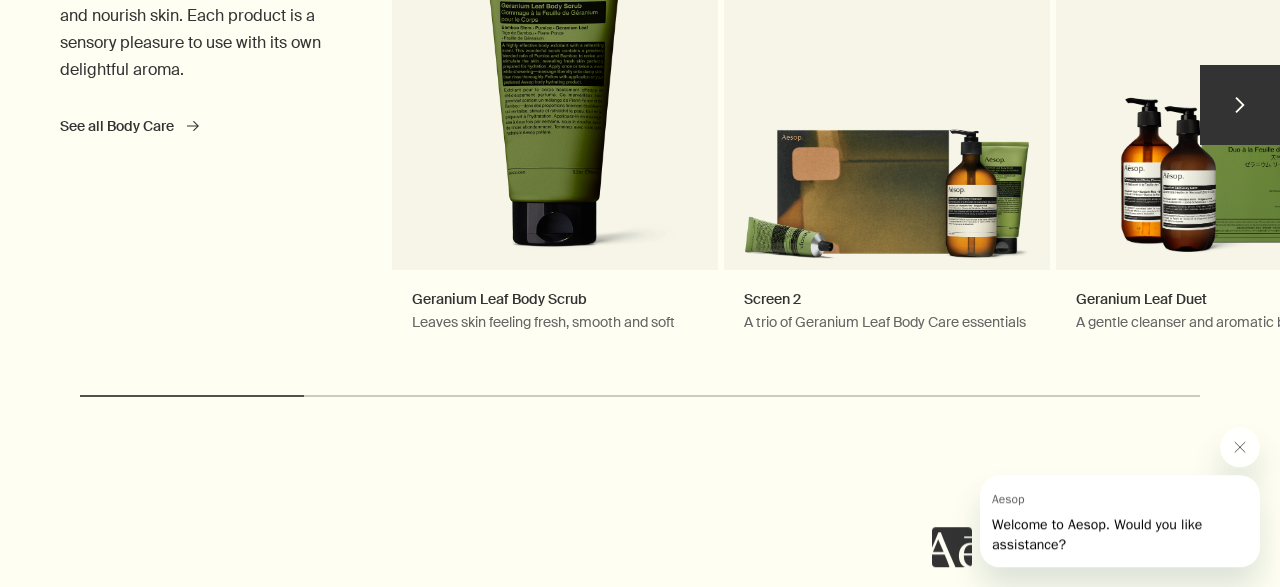 click at bounding box center (640, 396) 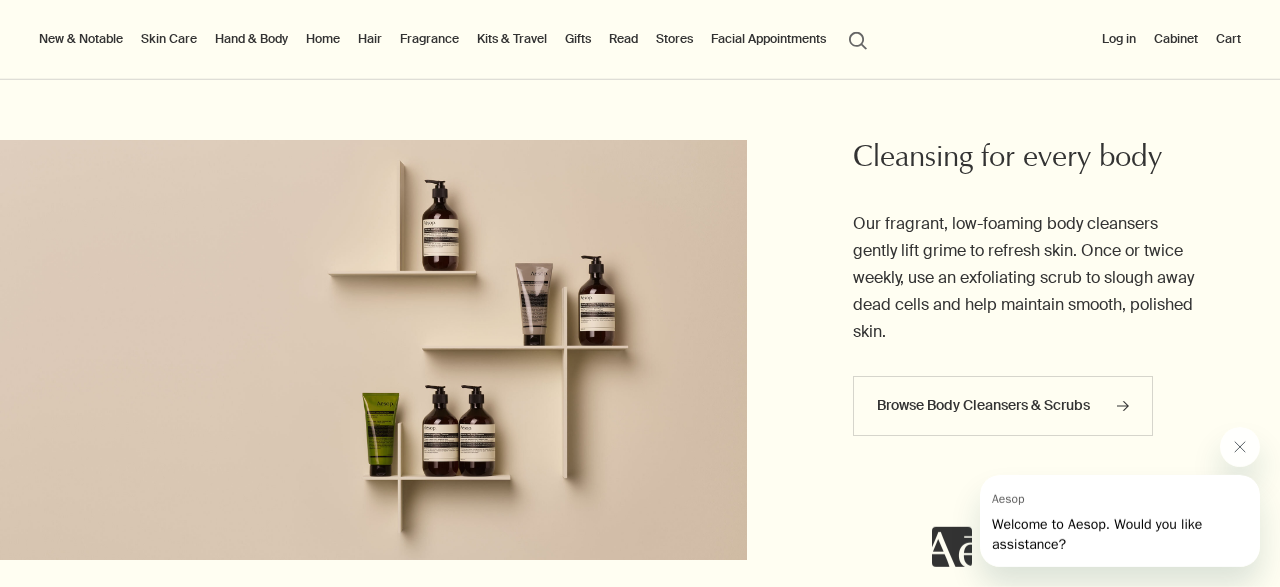 scroll, scrollTop: 2850, scrollLeft: 0, axis: vertical 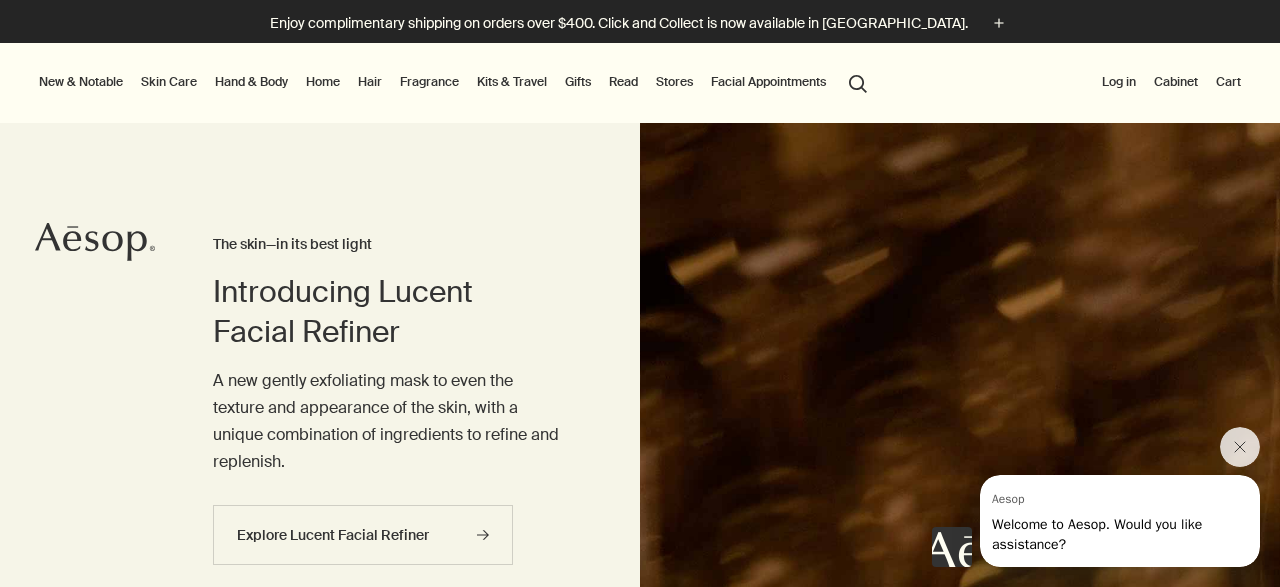 click on "search Search" at bounding box center (858, 82) 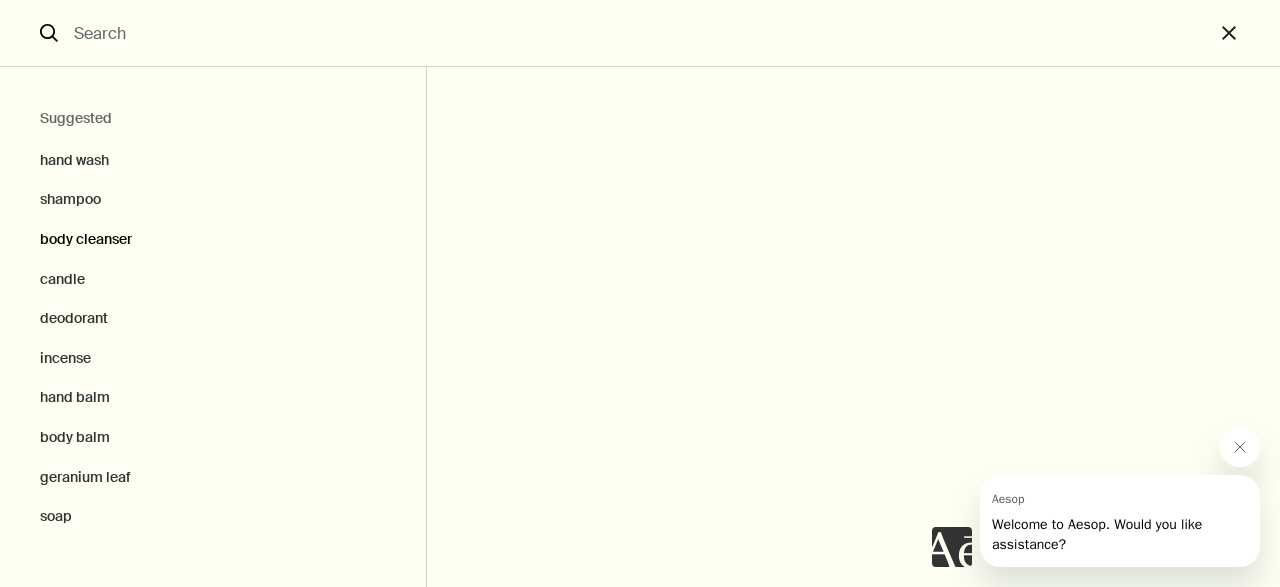 click on "body cleanser" at bounding box center [213, 240] 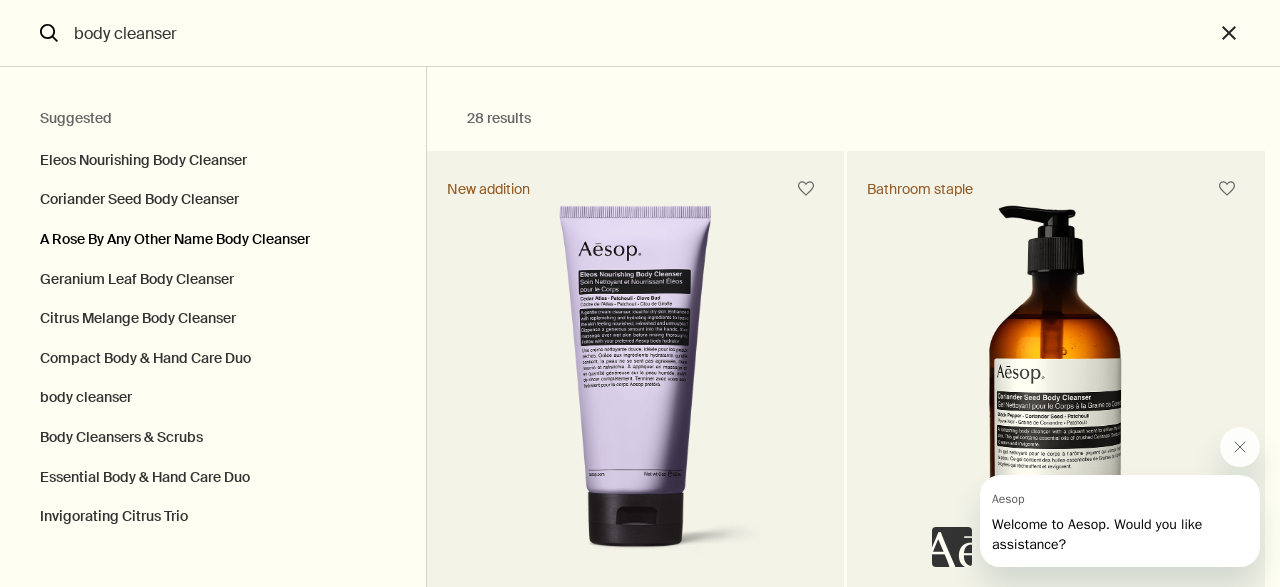 click on "A Rose By Any Other Name Body Cleanser" at bounding box center [213, 240] 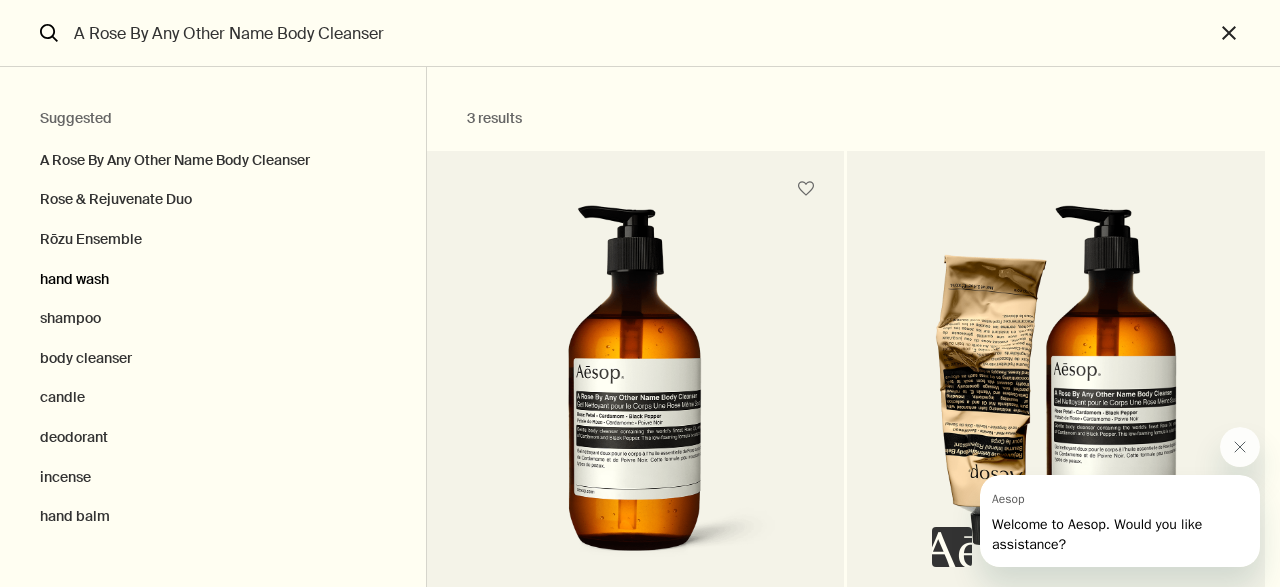 click on "hand wash" at bounding box center [213, 280] 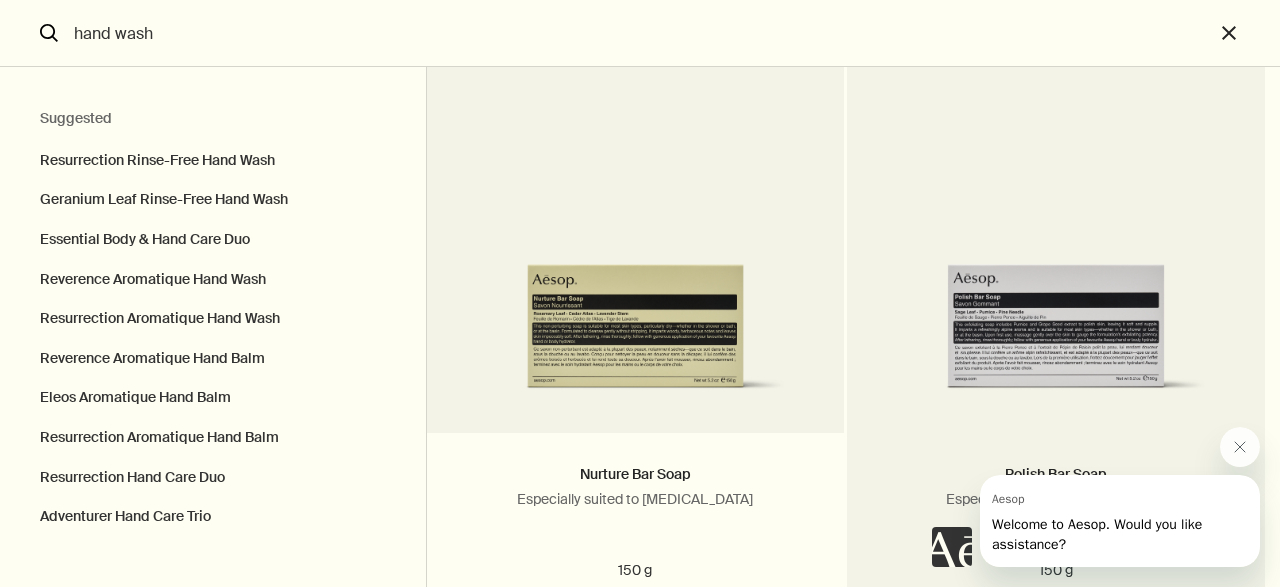 scroll, scrollTop: 5291, scrollLeft: 0, axis: vertical 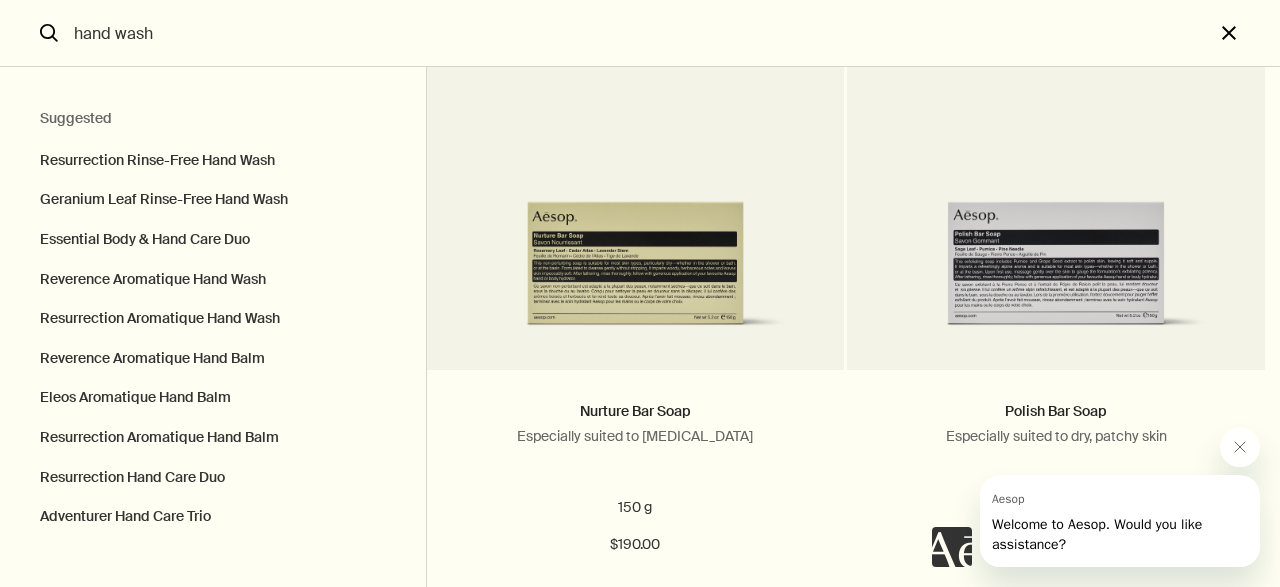 click on "close" at bounding box center (1247, 33) 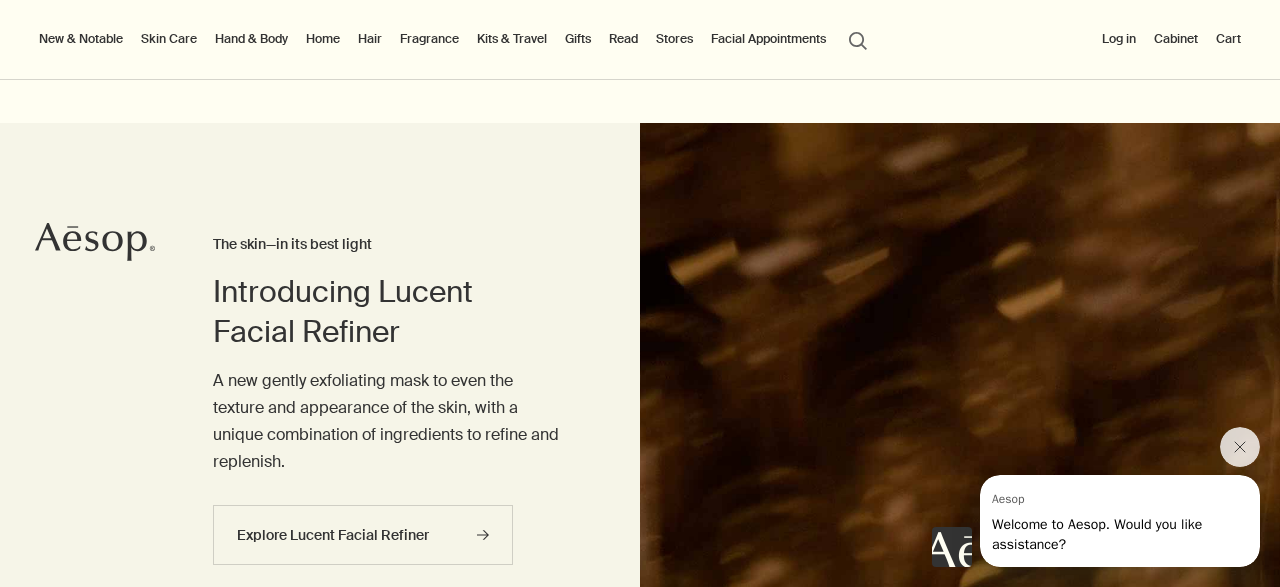 type 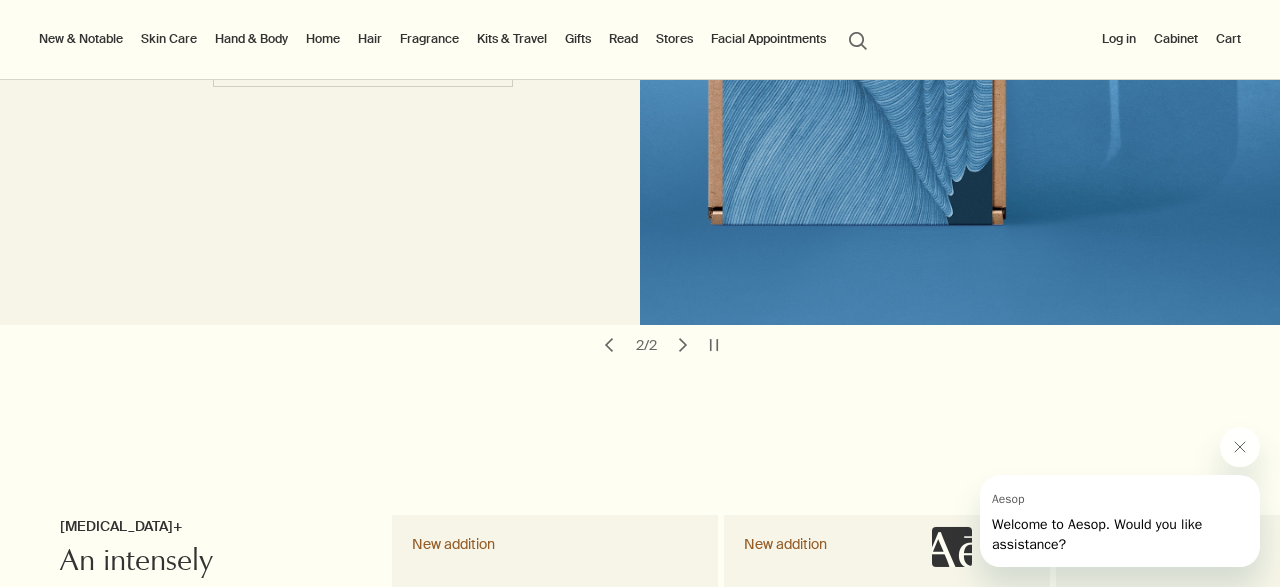 scroll, scrollTop: 266, scrollLeft: 0, axis: vertical 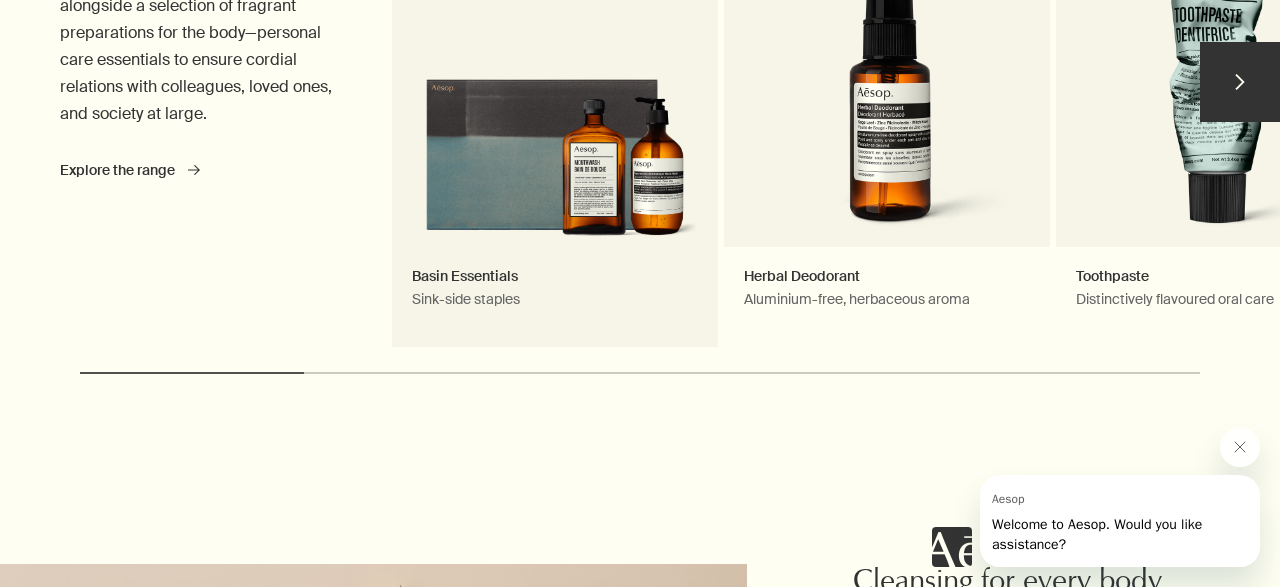 click on "Basin Essentials Sink-side staples New addition" at bounding box center [555, 92] 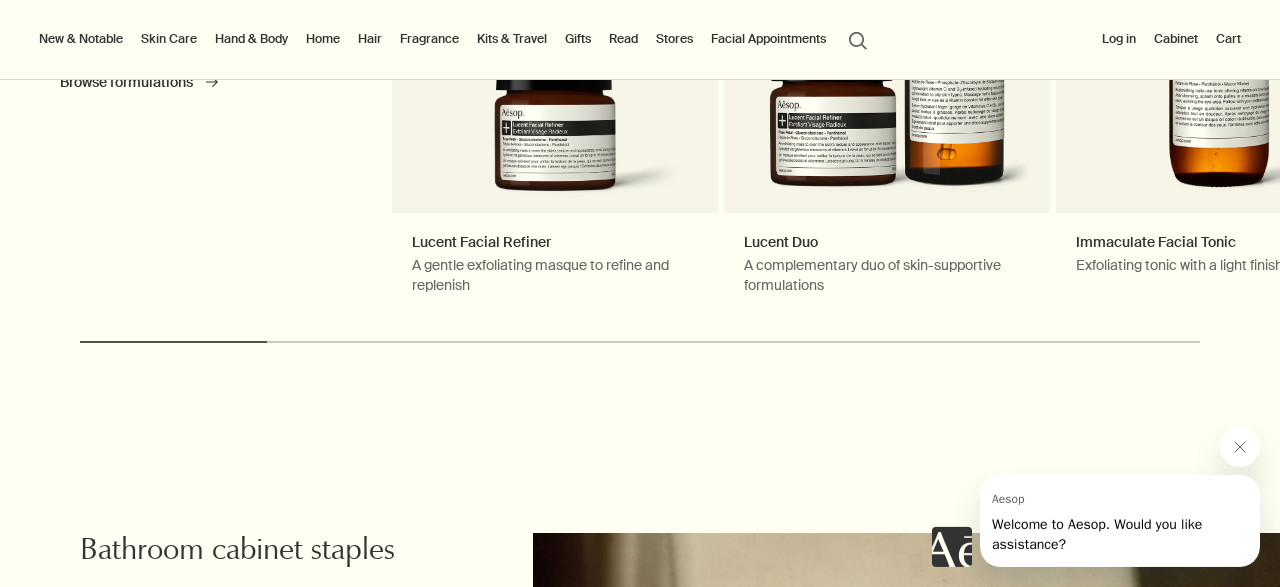 scroll, scrollTop: 1148, scrollLeft: 0, axis: vertical 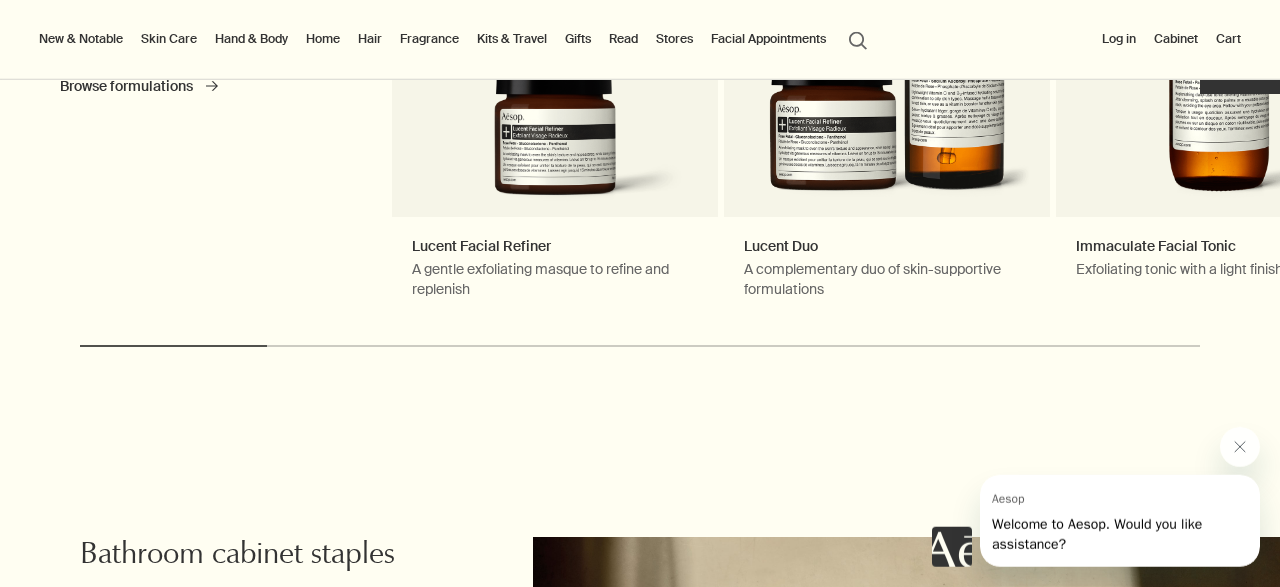 click on "chevron An intensely nourishing range Skin Care+ Our Skin Care+ Range offers replenishment of the highest order, delivering vitamin-rich hydration to skin in need. Browse formulations   rightArrow Lucent Facial Refiner A gentle exfoliating masque to refine and replenish New addition Lucent Duo A complementary duo of skin-supportive formulations New addition Immaculate Facial Tonic Exfoliating tonic with a light finish   Lucent Facial Concentrate A Vitamin C-rich layering serum Notable formulations B Triple C Facial Balancing Gel Embracing, vitamin-rich hydration Notable formulations Exalted Eye Serum  Lightweight, vitamin-rich serum  Sublime Replenishing Night Masque Richly nourishing hydration for overnight use chevron" at bounding box center (640, 93) 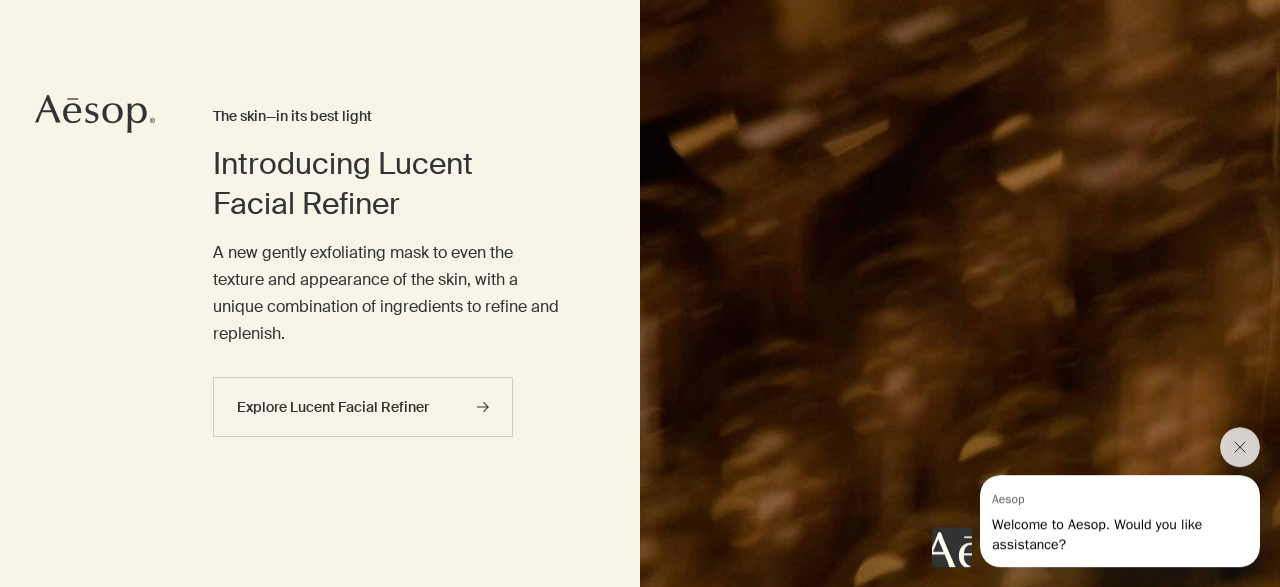 scroll, scrollTop: 139, scrollLeft: 0, axis: vertical 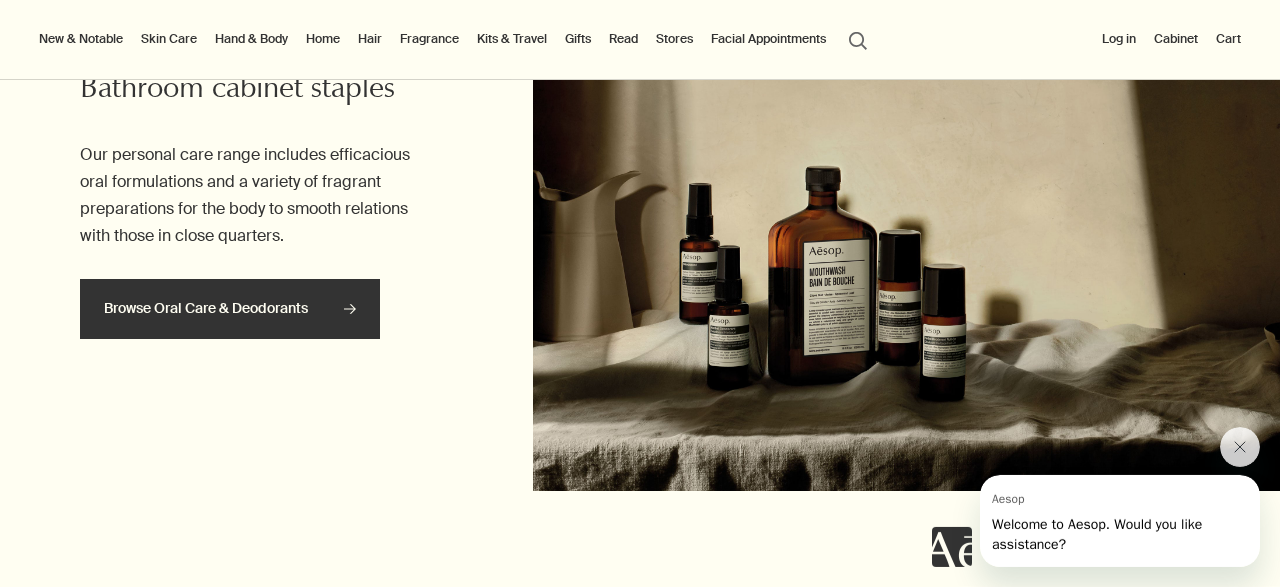 click on "Browse Oral Care & Deodorants   rightArrow" at bounding box center [230, 309] 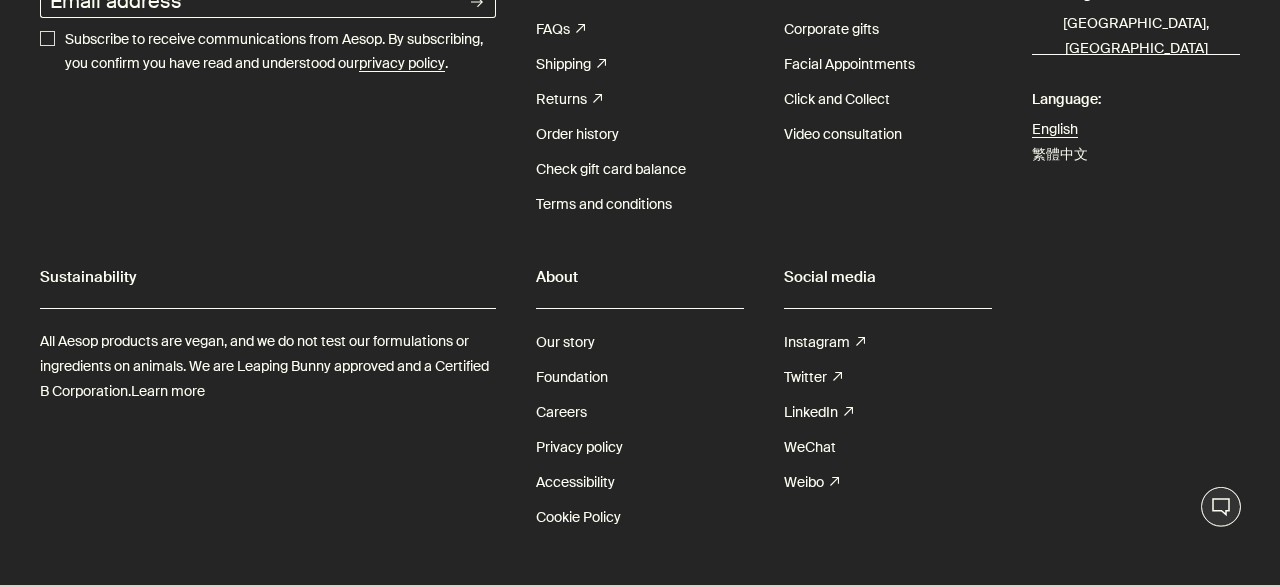 scroll, scrollTop: 2793, scrollLeft: 0, axis: vertical 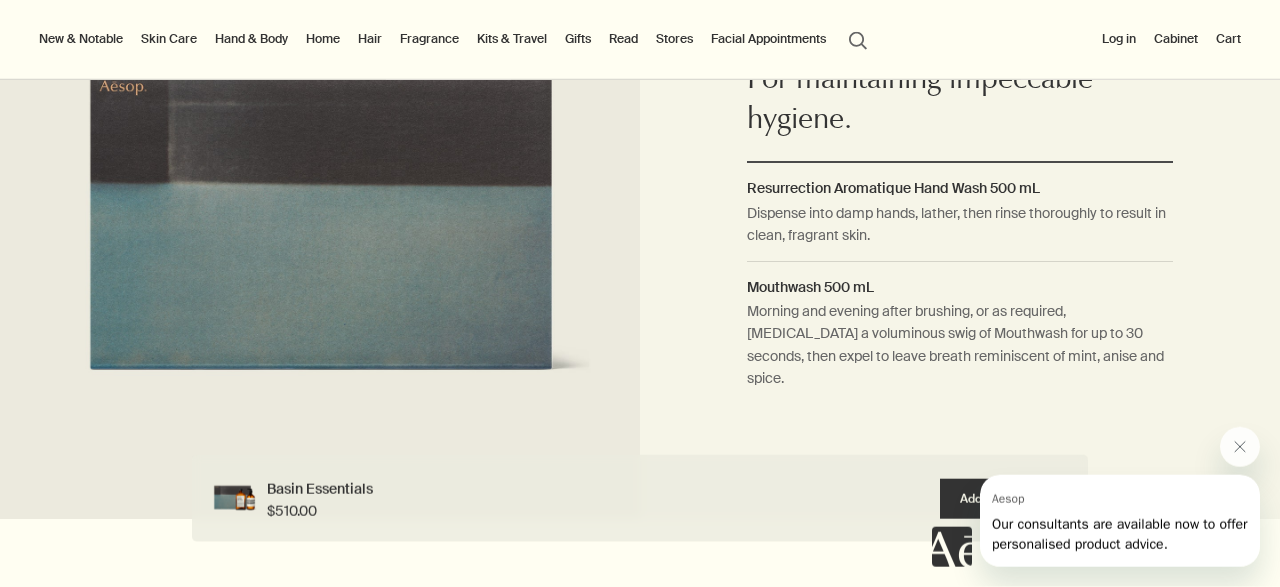 click on "Dispense into damp hands, lather, then rinse thoroughly to result in clean, fragrant skin." at bounding box center (960, 232) 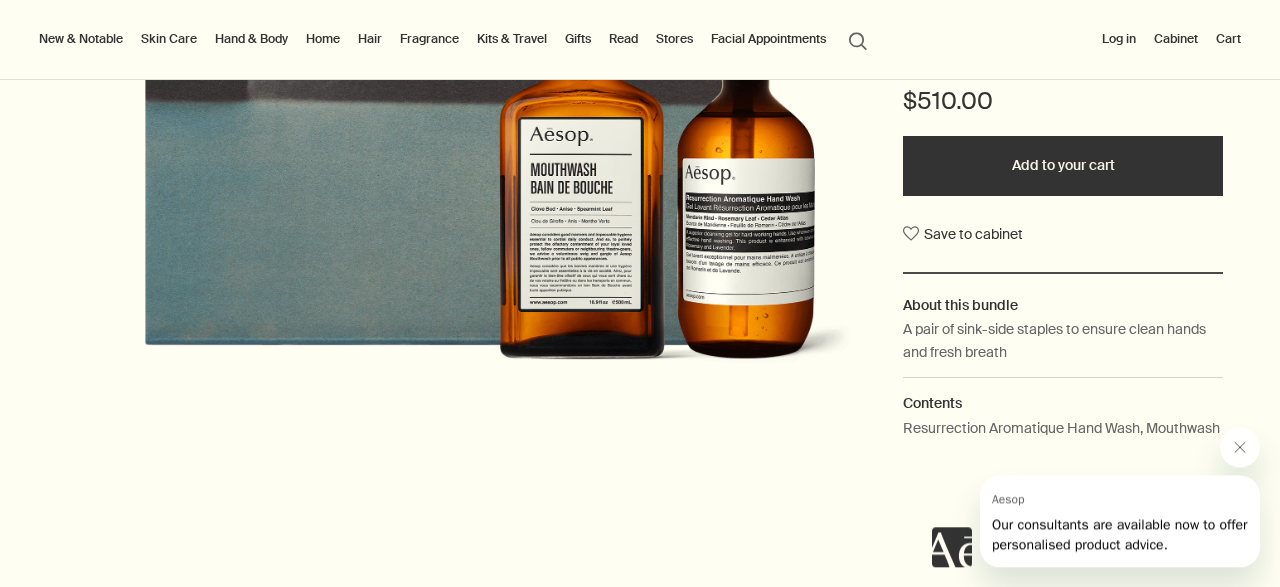 click on "A pair of sink-side staples to ensure clean hands and fresh breath" at bounding box center [1063, 340] 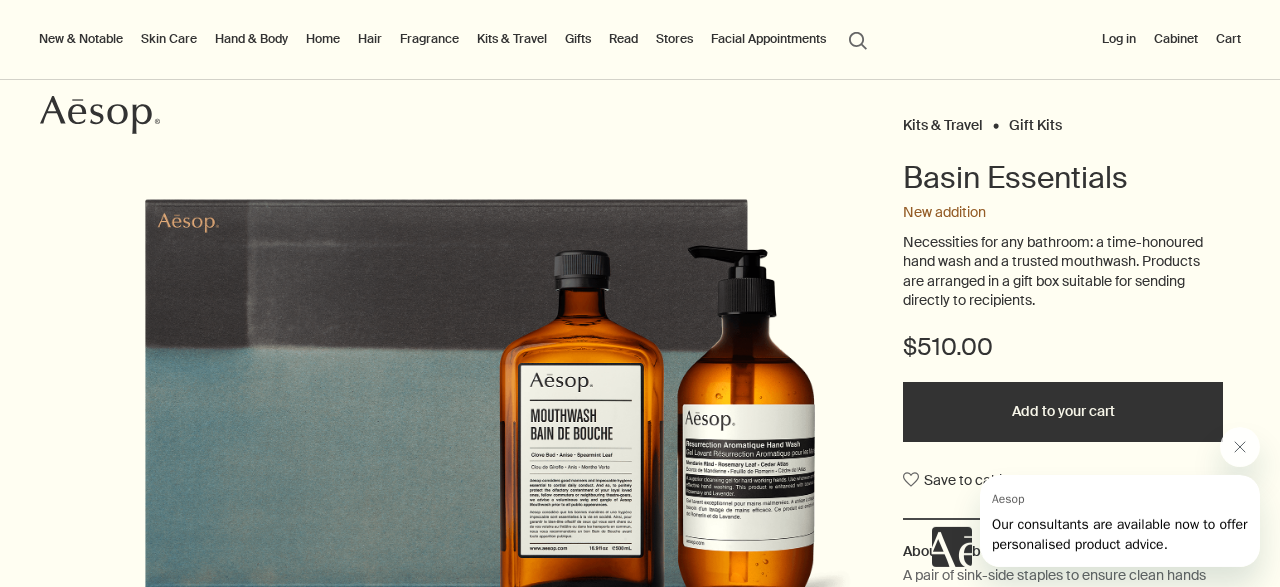 scroll, scrollTop: 132, scrollLeft: 0, axis: vertical 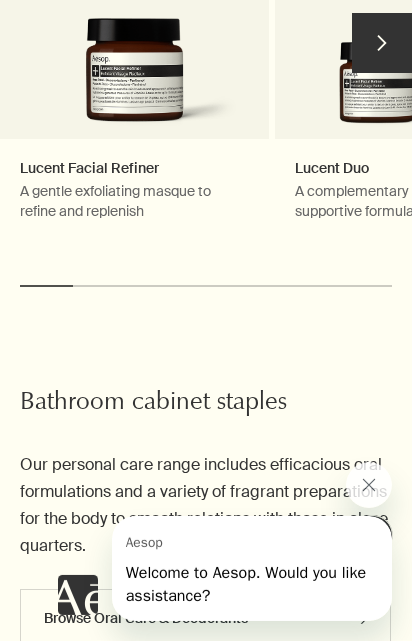 click on "chevron" at bounding box center (382, 43) 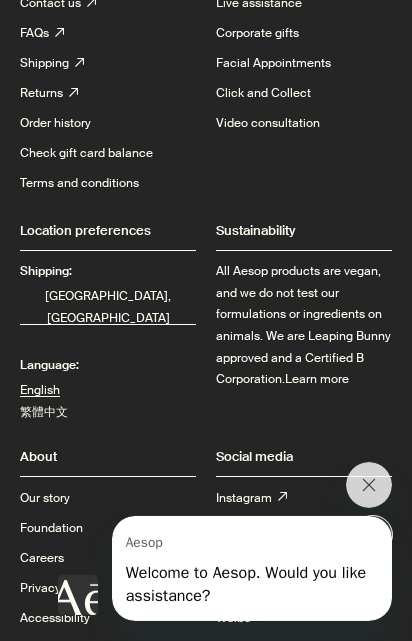 scroll, scrollTop: 8156, scrollLeft: 0, axis: vertical 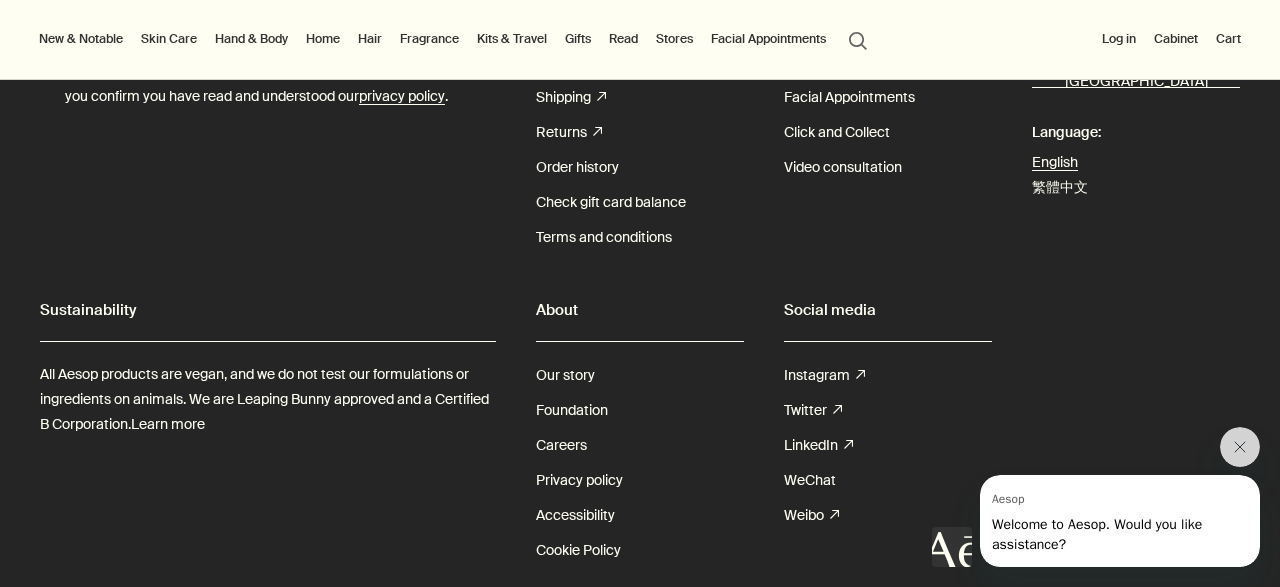 click on "Subscribe to Aesop communications Email address rightArrow Subscribe to receive communications from Aesop. By subscribing, you confirm you have read and understood our  privacy policy ." at bounding box center (268, 101) 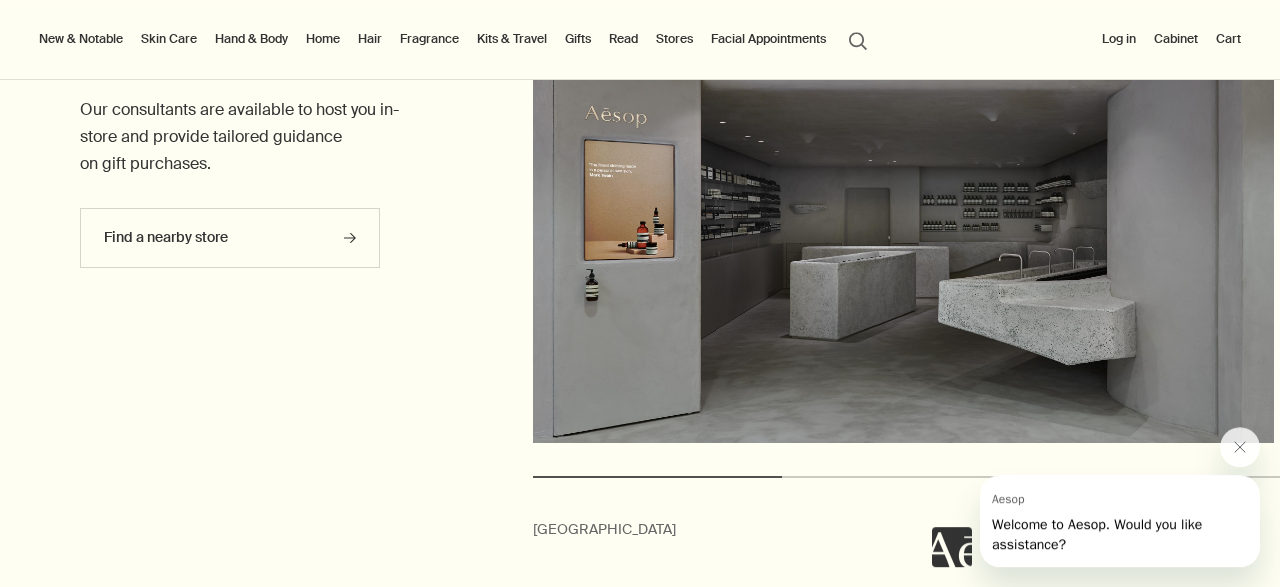 scroll, scrollTop: 5442, scrollLeft: 0, axis: vertical 